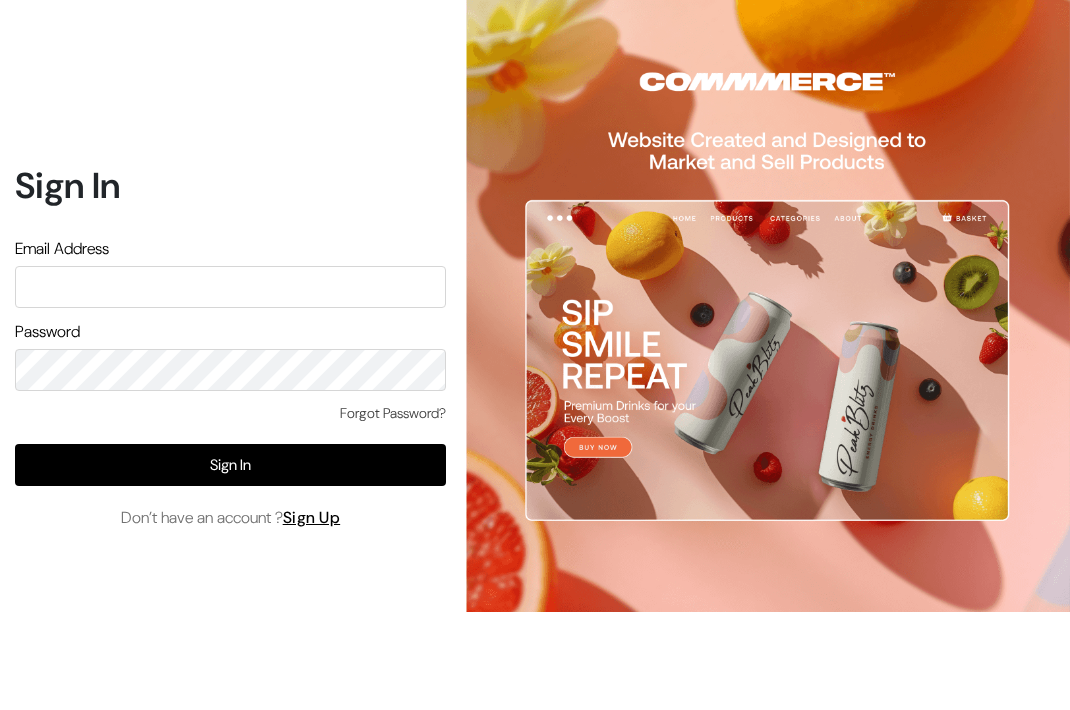 scroll, scrollTop: 0, scrollLeft: 0, axis: both 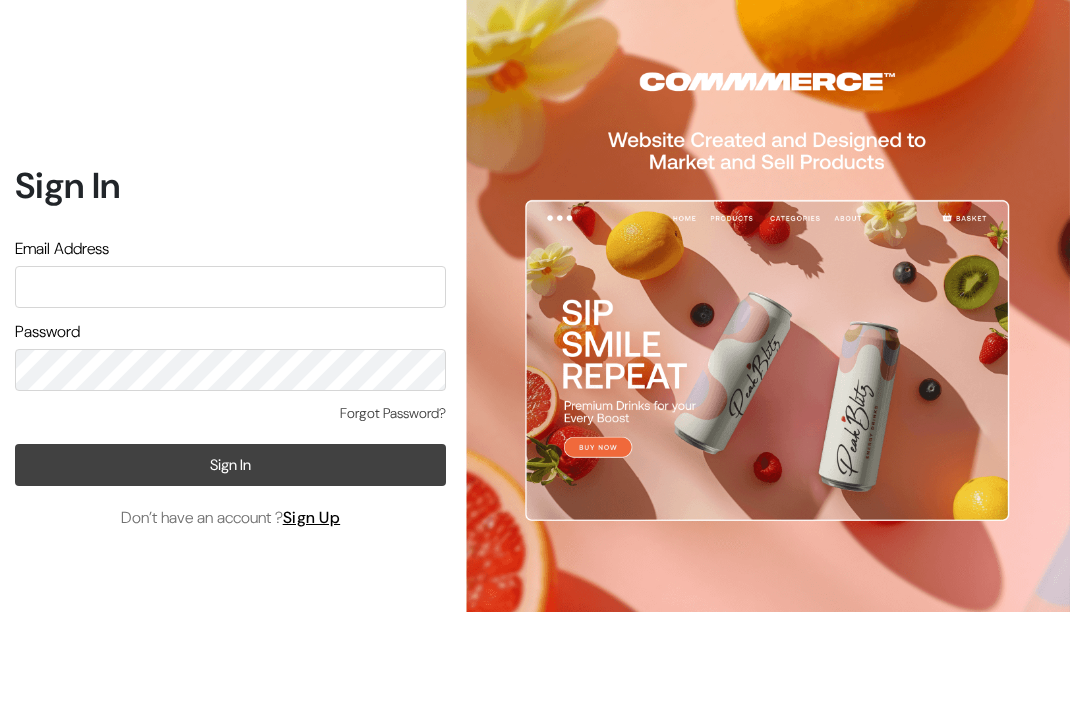 type on "info.dermaheal@gmail.com" 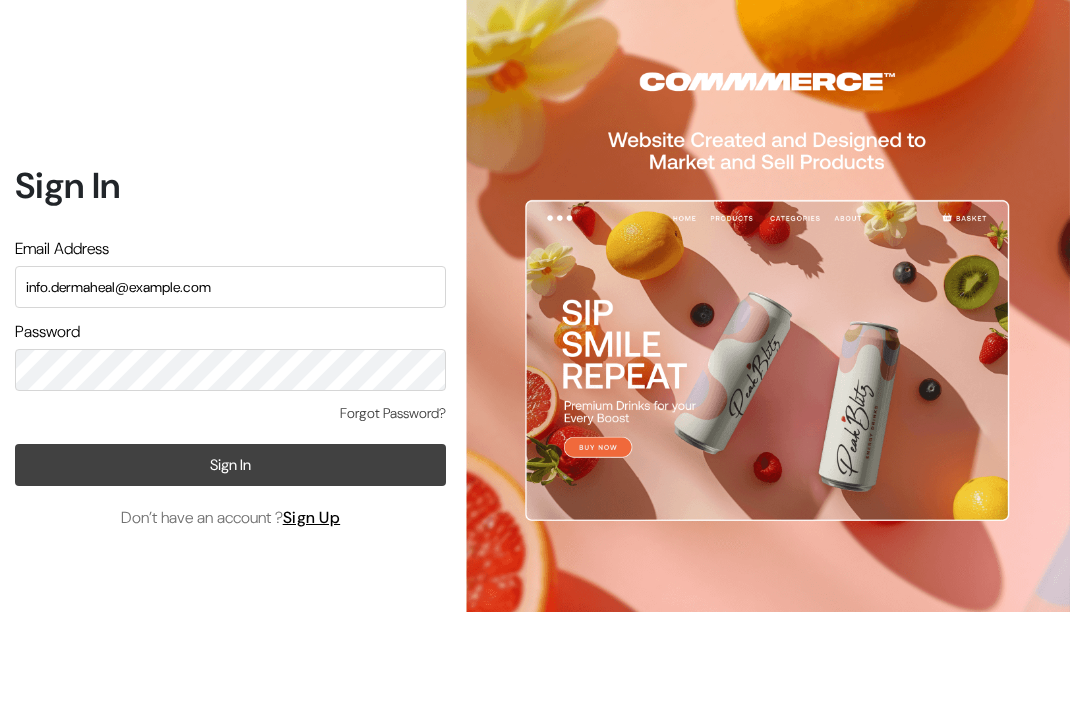 click on "Sign In" at bounding box center [230, 465] 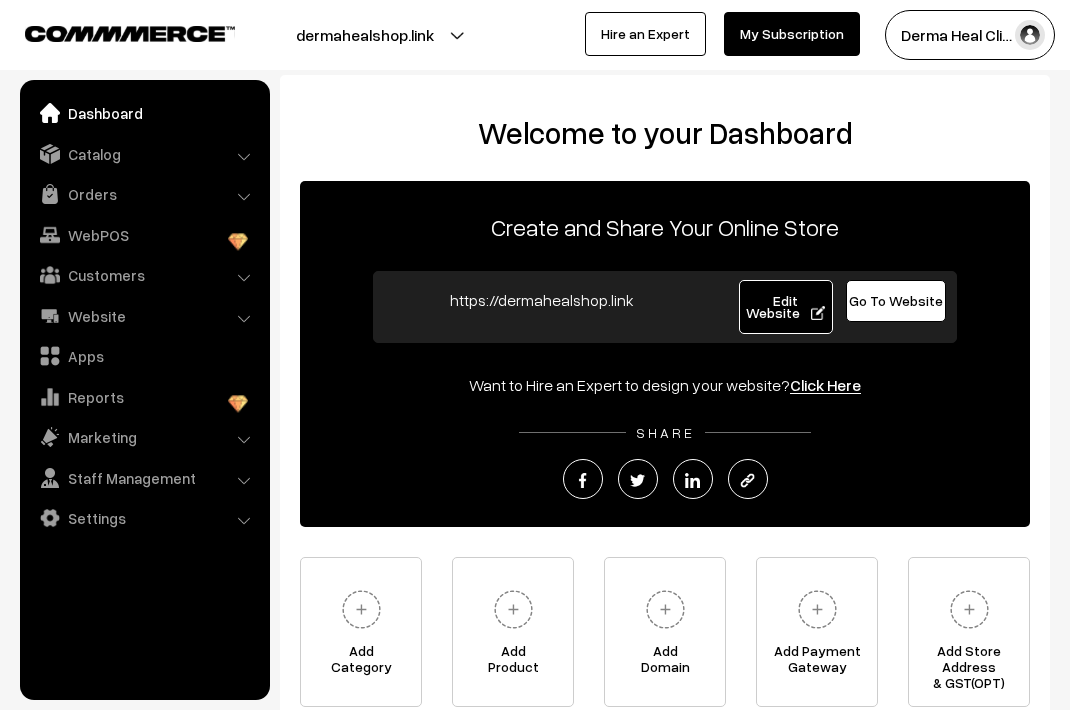 scroll, scrollTop: 0, scrollLeft: 0, axis: both 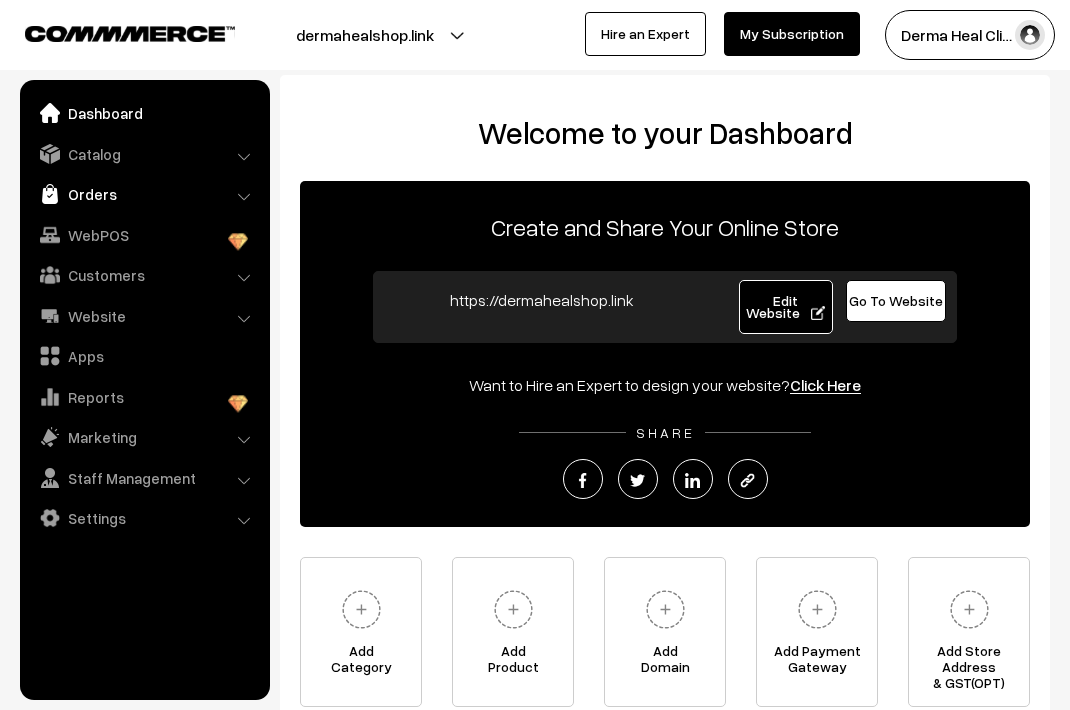 click on "Orders" at bounding box center (144, 194) 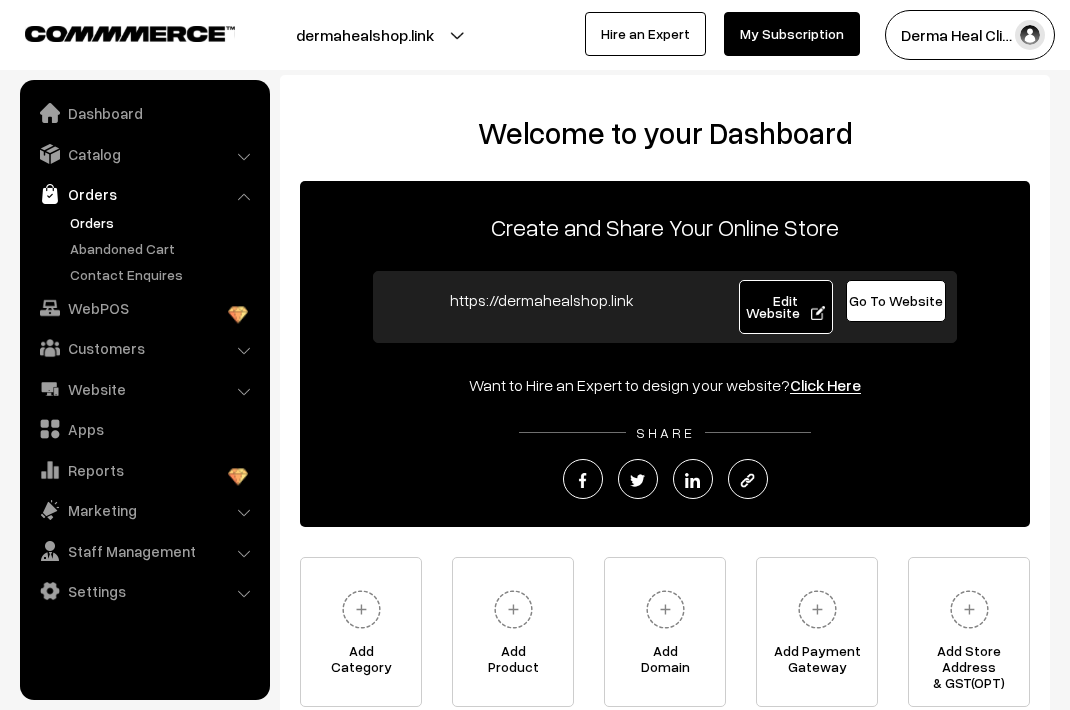 click on "Orders" at bounding box center [164, 222] 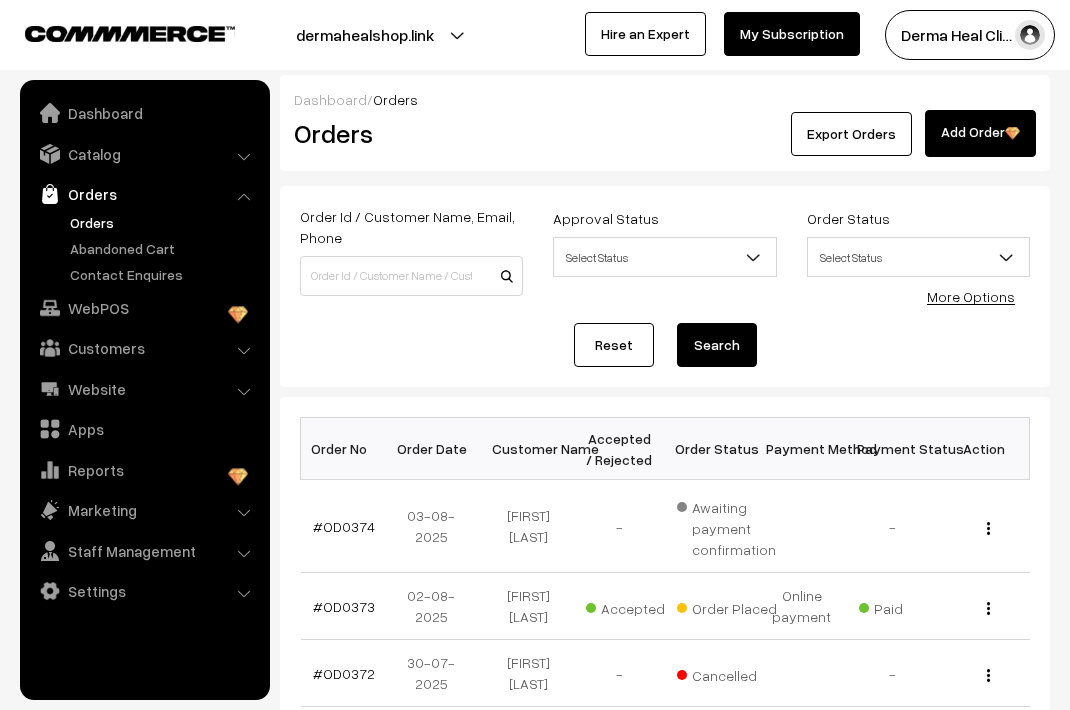 scroll, scrollTop: 0, scrollLeft: 0, axis: both 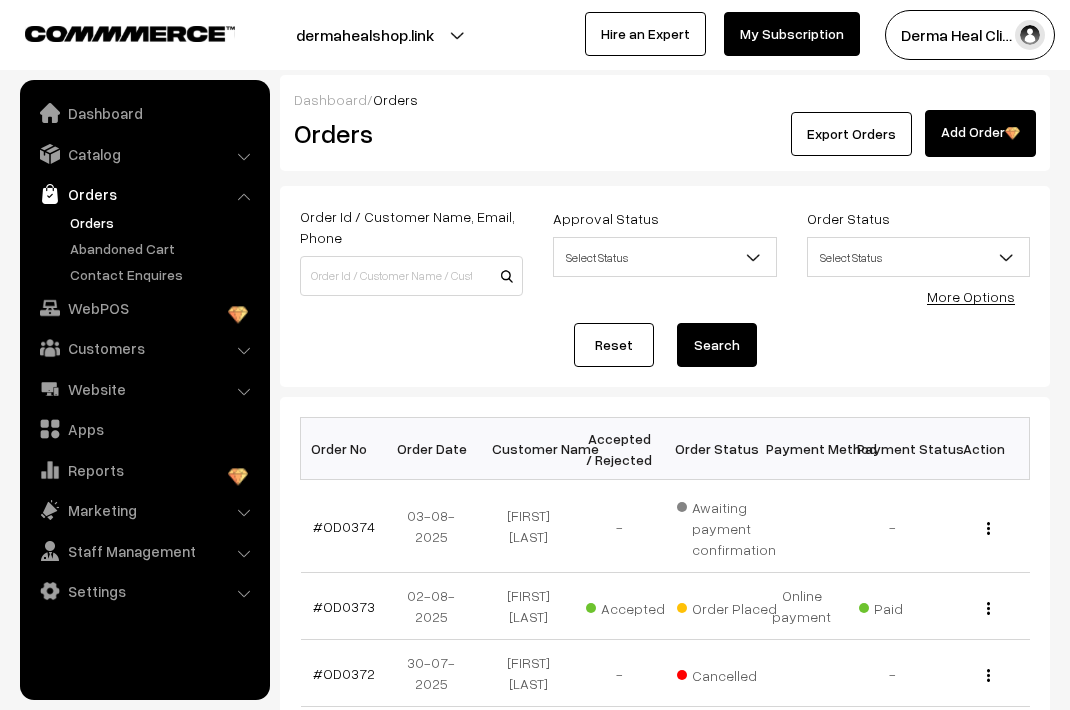 click on "Order Id / Customer Name, Email, Phone
Approval Status
Select Status
Awaiting
Accepted
Rejected
Select Status
Order Status
Select Status
Draft Order
Order Placed Cancelled Processing" at bounding box center [665, 286] 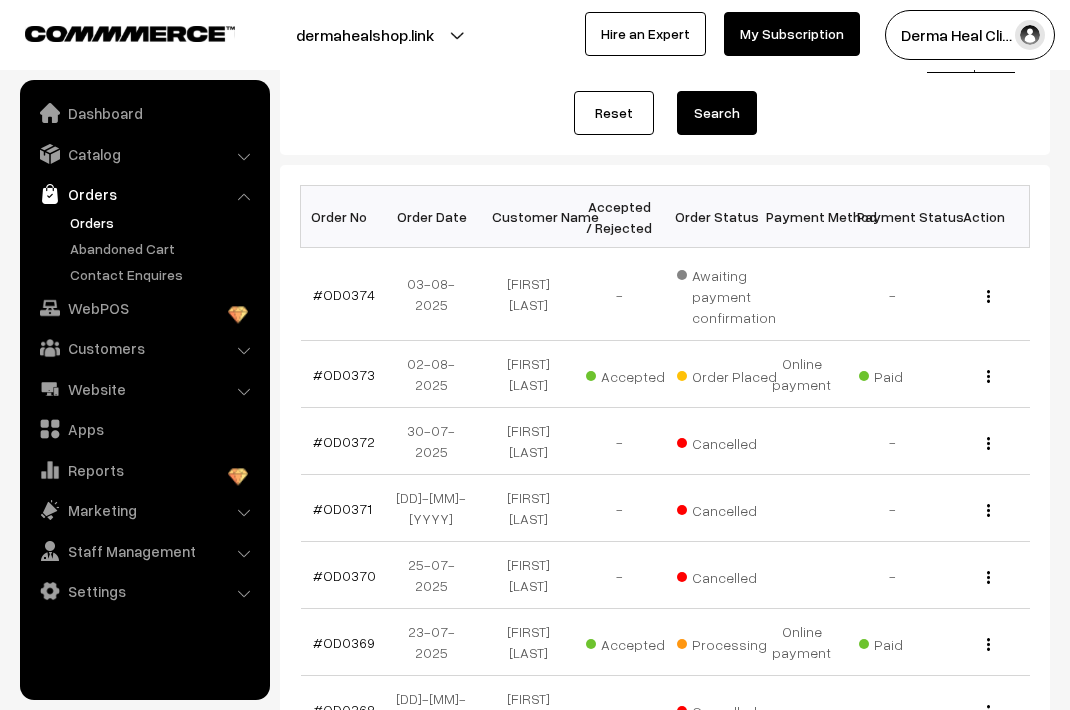 scroll, scrollTop: 240, scrollLeft: 0, axis: vertical 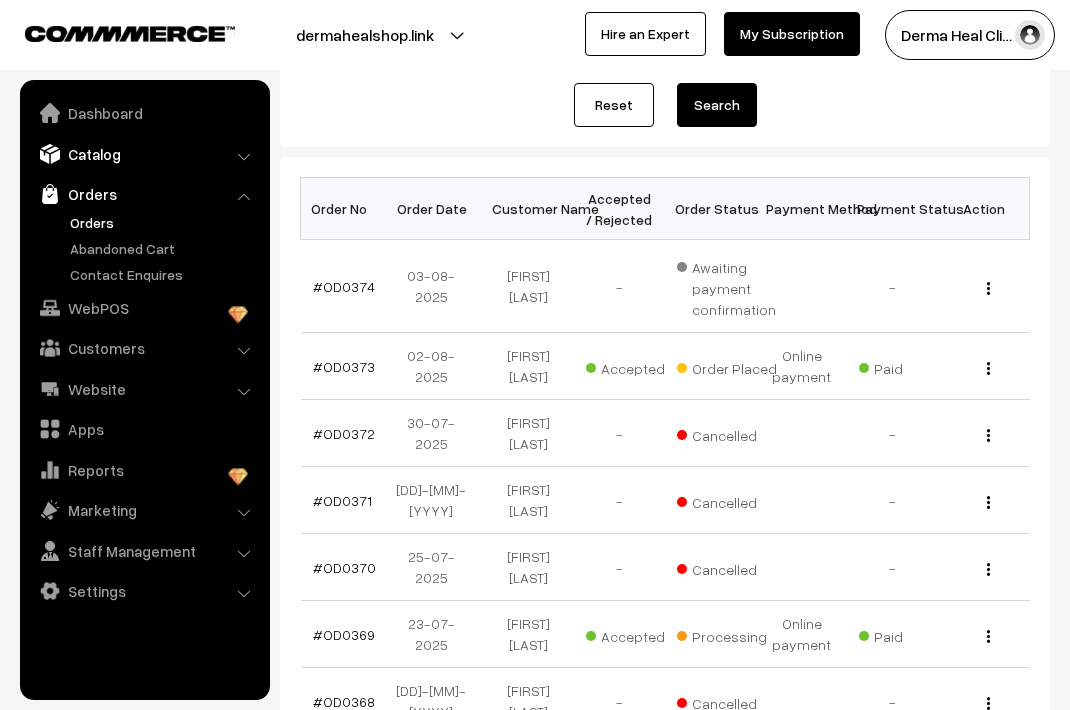 click on "Catalog" at bounding box center [144, 154] 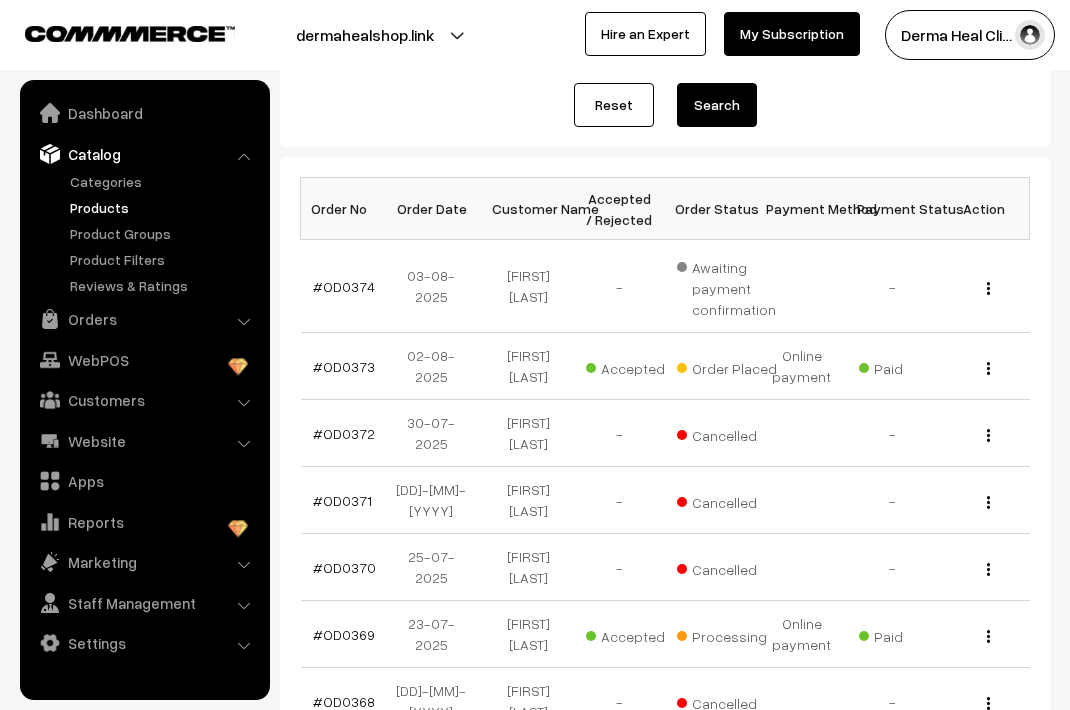 click on "Products" at bounding box center (164, 207) 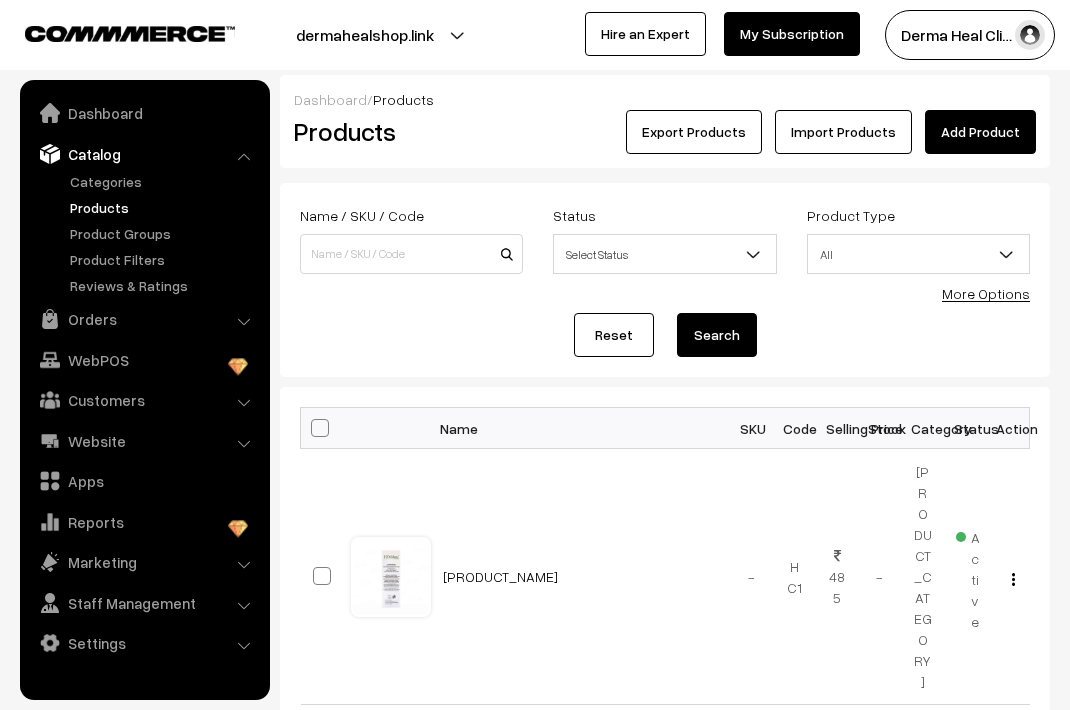 scroll, scrollTop: 0, scrollLeft: 0, axis: both 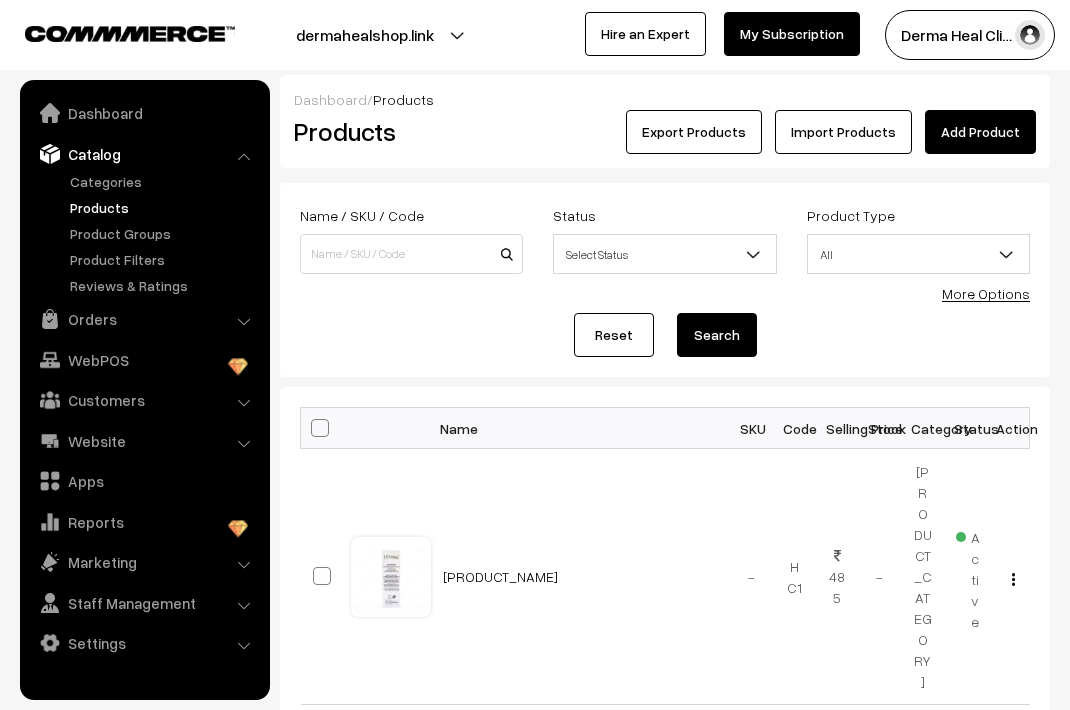 click on "Name / SKU / Code
Status
Select Status
Active
Inactive
Select Status
Product Type
All
Digital
Physical
All
More Options
Name / SKU / Code
Status Active All" at bounding box center [665, 280] 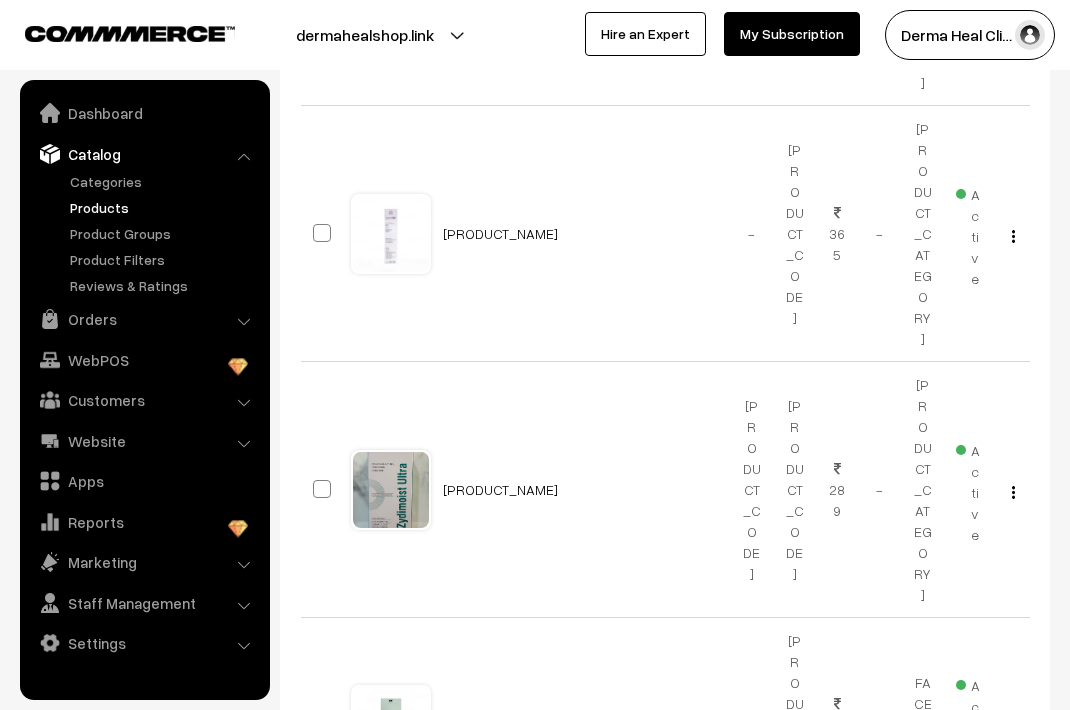 scroll, scrollTop: 600, scrollLeft: 0, axis: vertical 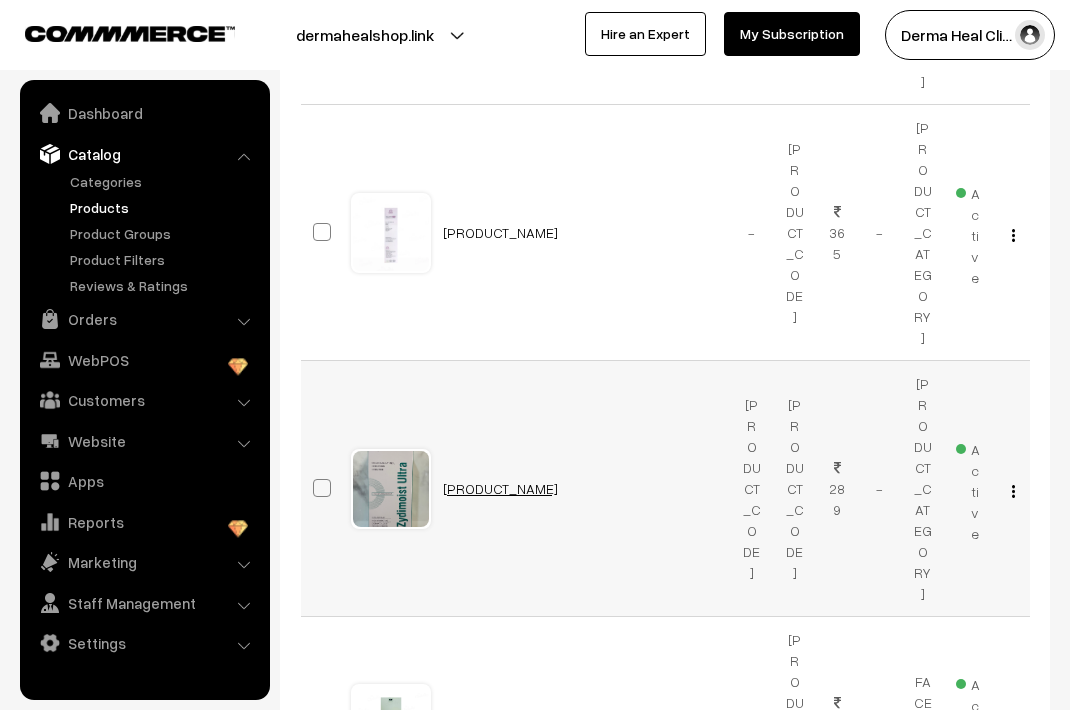 click on "Zydimoist Ultra Moisturizing Lotion" at bounding box center (500, 488) 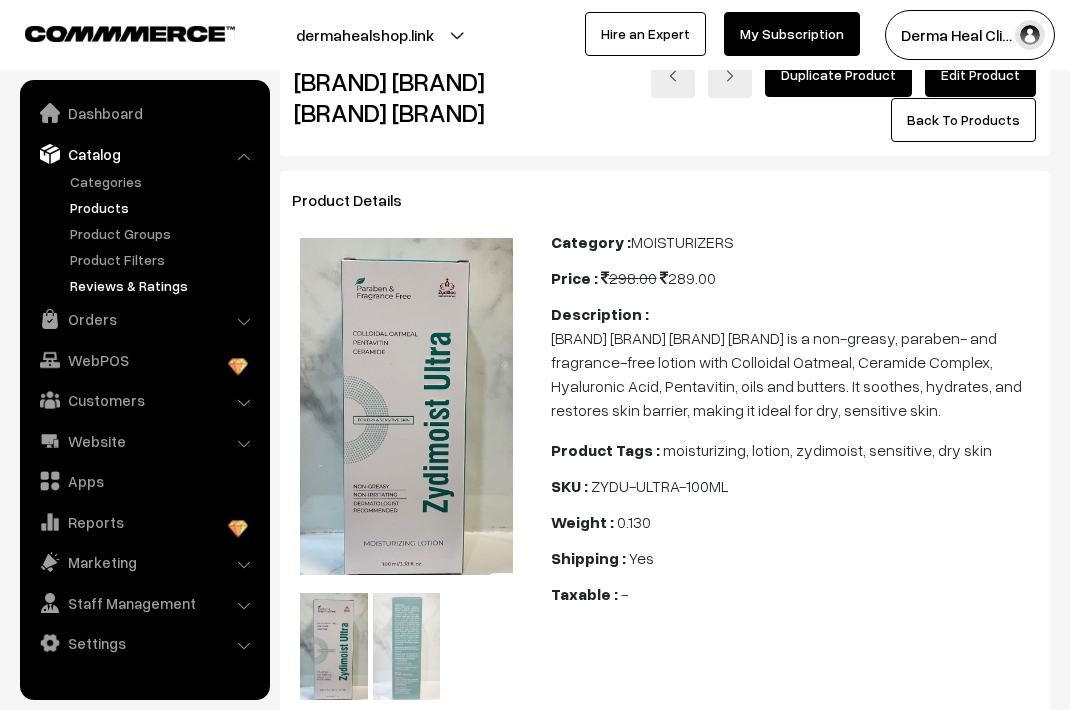 scroll, scrollTop: 63, scrollLeft: 0, axis: vertical 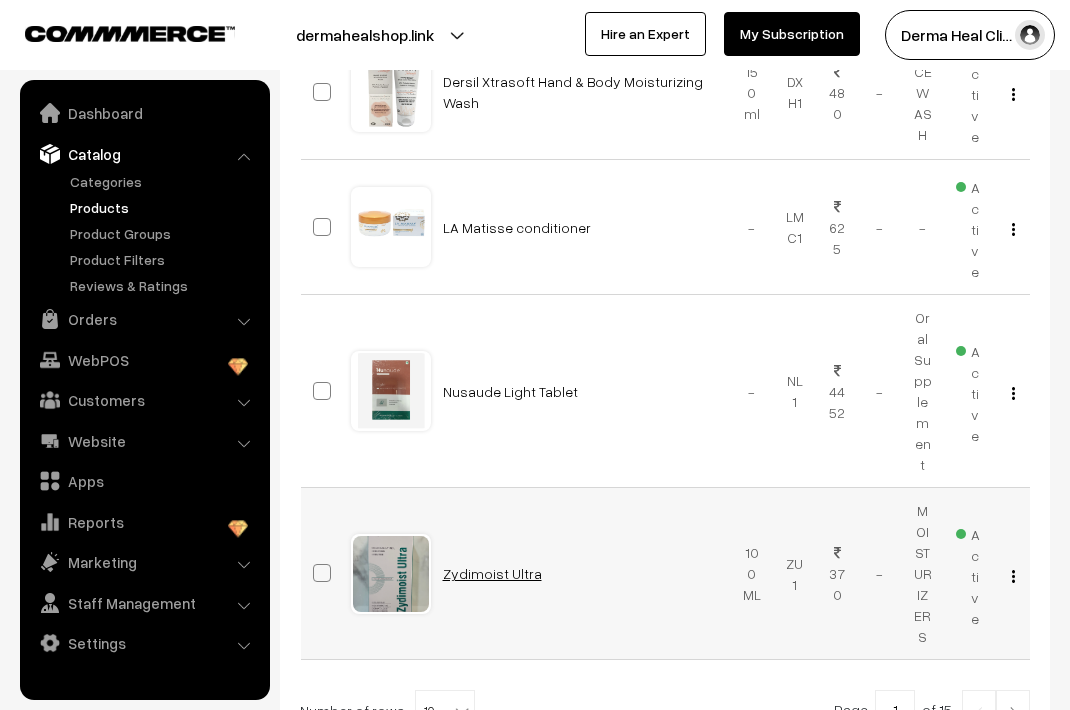 click on "Zydimoist Ultra" at bounding box center (492, 573) 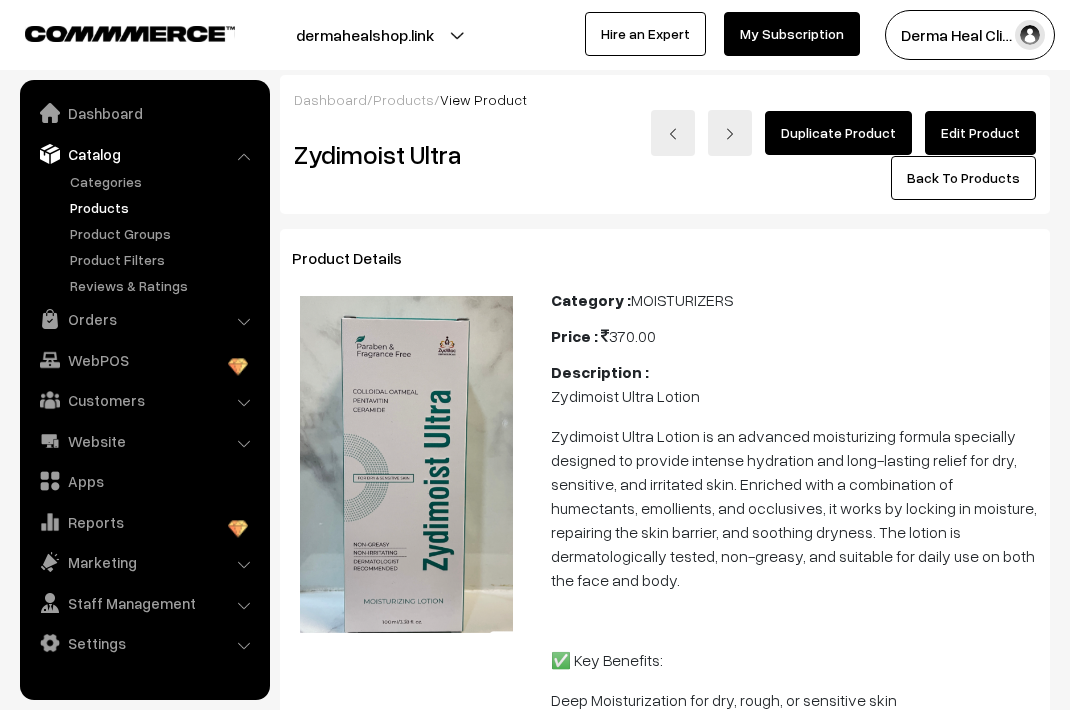 scroll, scrollTop: 0, scrollLeft: 0, axis: both 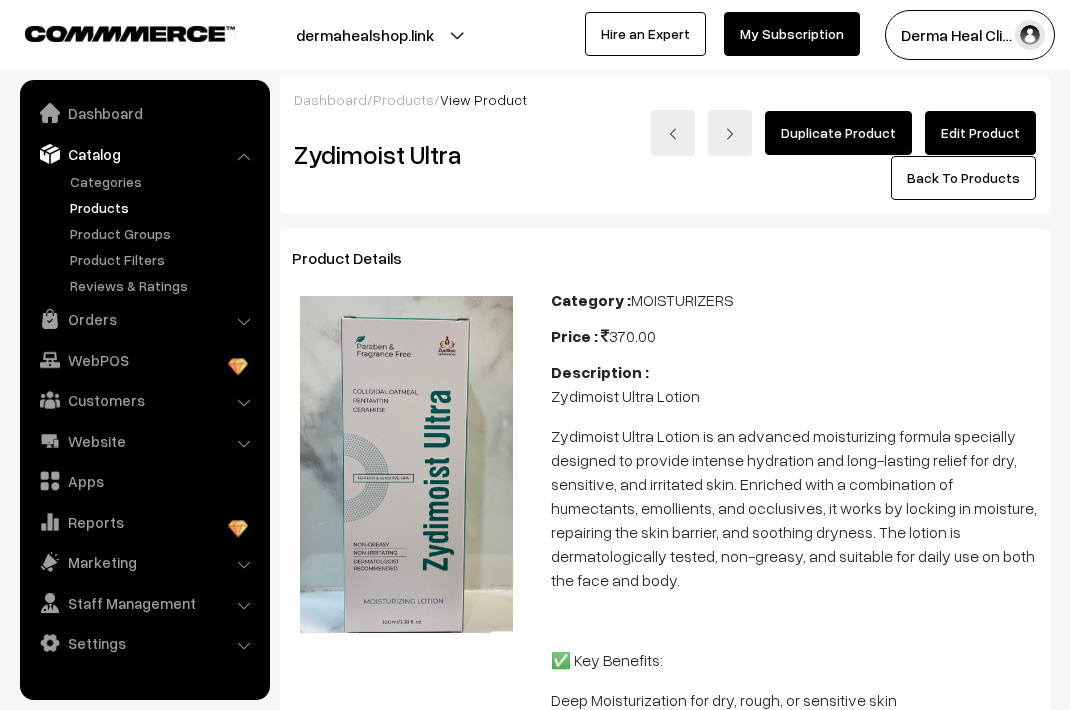 click on "Description :    Zydimoist Ultra Lotion Zydimoist Ultra Lotion is an advanced moisturizing formula specially designed to provide intense hydration and long-lasting relief for dry, sensitive, and irritated skin. Enriched with a combination of humectants, emollients, and occlusives, it works by locking in moisture, repairing the skin barrier, and soothing dryness. The lotion is dermatologically tested, non-greasy, and suitable for daily use on both the face and body. ✅ Key Benefits: Deep Moisturization for dry, rough, or sensitive skin Restores skin barrier and improves elasticity Non-comedogenic and suitable for all skin types Soothes irritation and reduces redness Dermatologically tested for safe everyday use Non-comedogenic and suitable for sensitive skin Lightweight, fast-absorbing, and non-sticky formula" at bounding box center [794, 736] 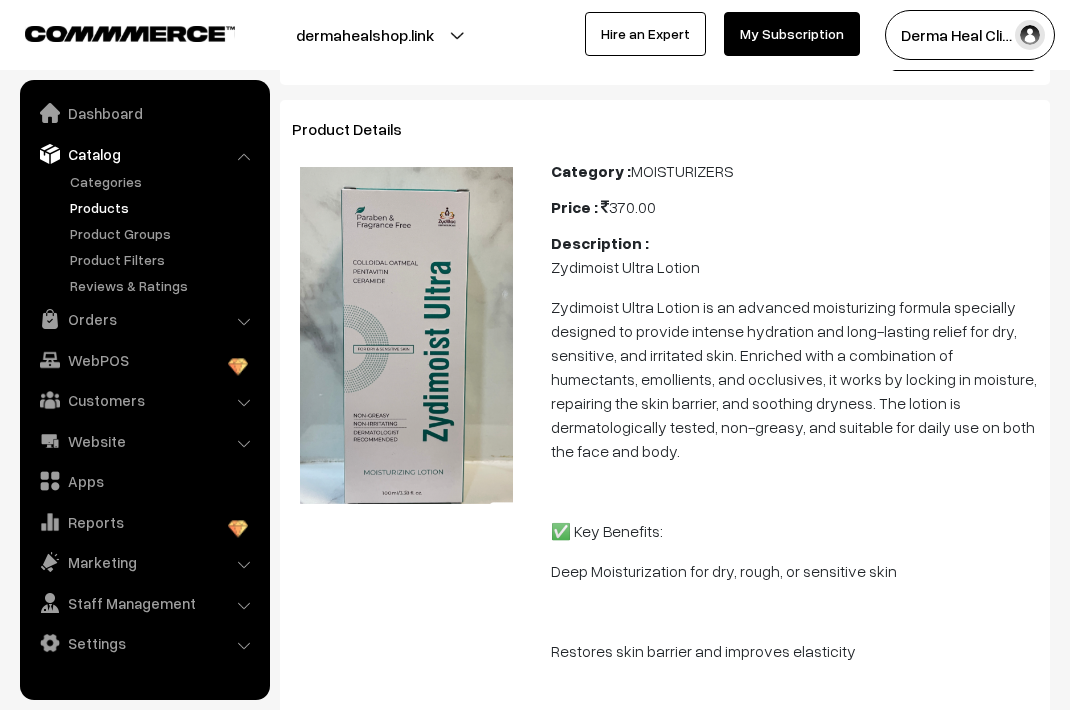 scroll, scrollTop: 200, scrollLeft: 0, axis: vertical 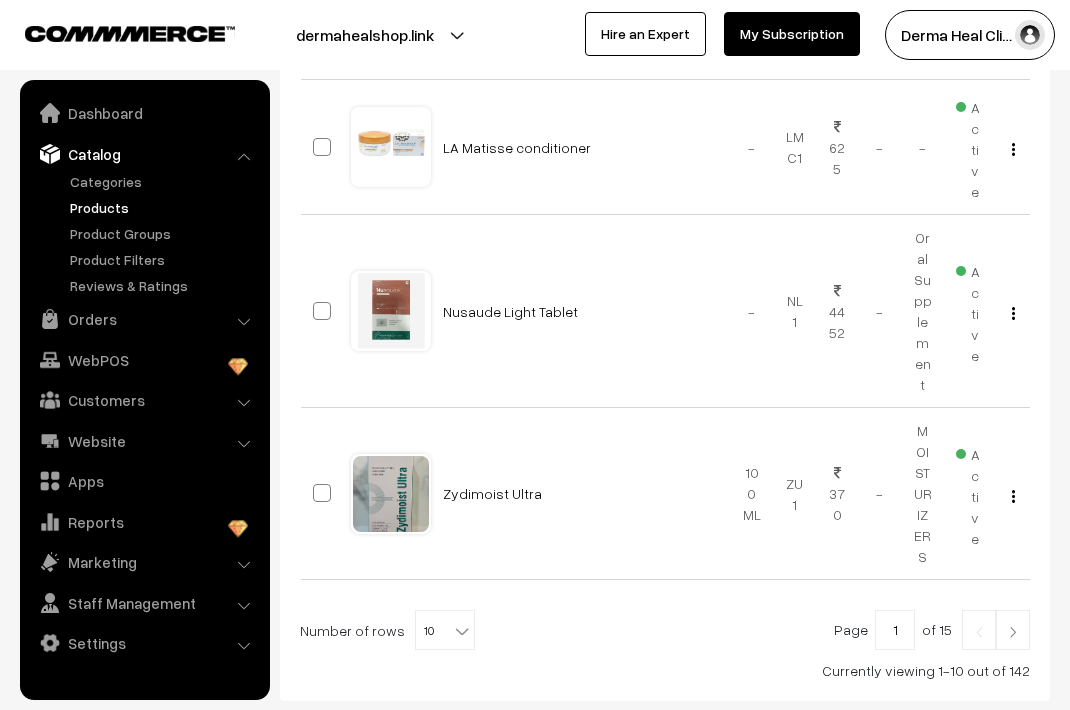 click at bounding box center (1013, 632) 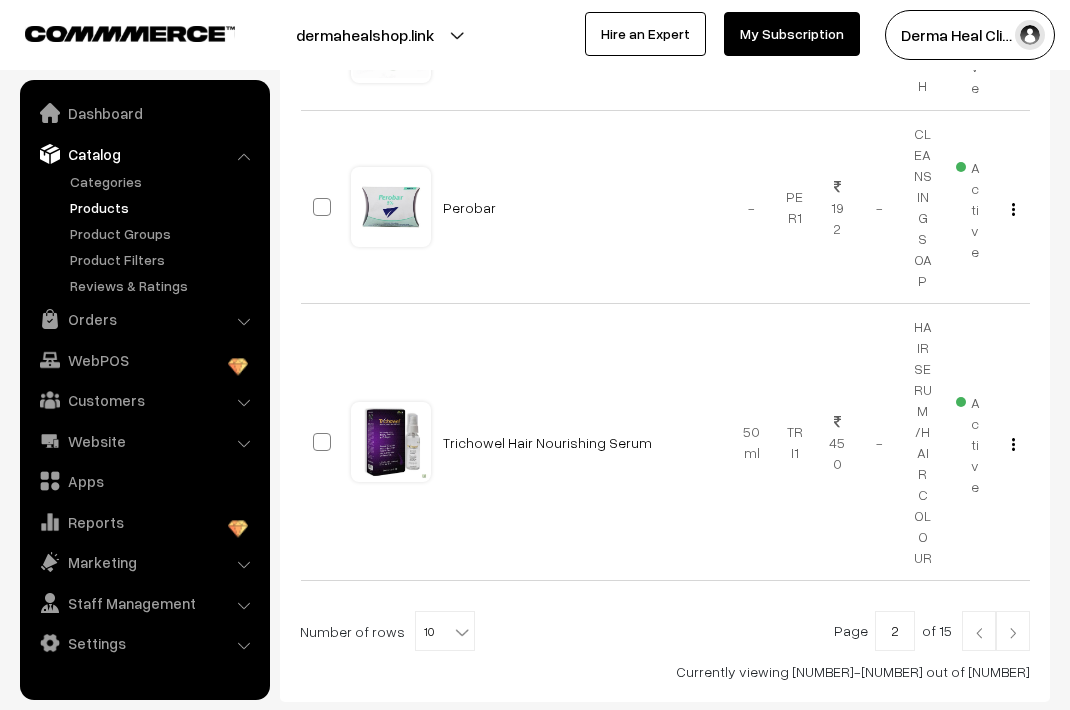 scroll, scrollTop: 1677, scrollLeft: 0, axis: vertical 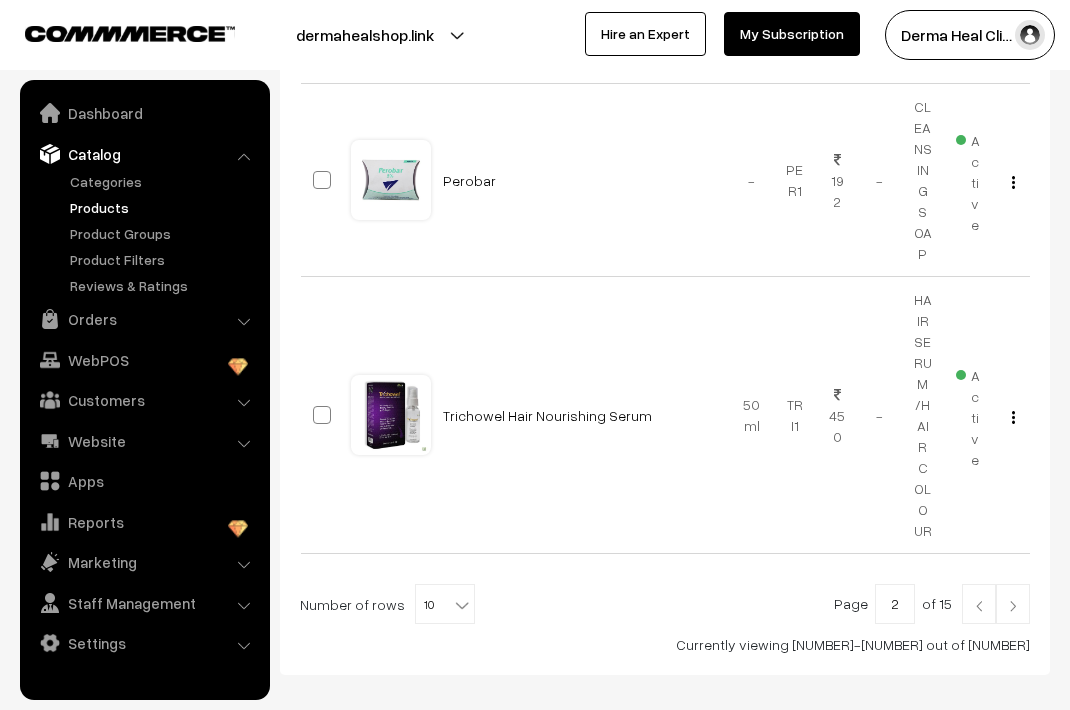 click at bounding box center (1013, 606) 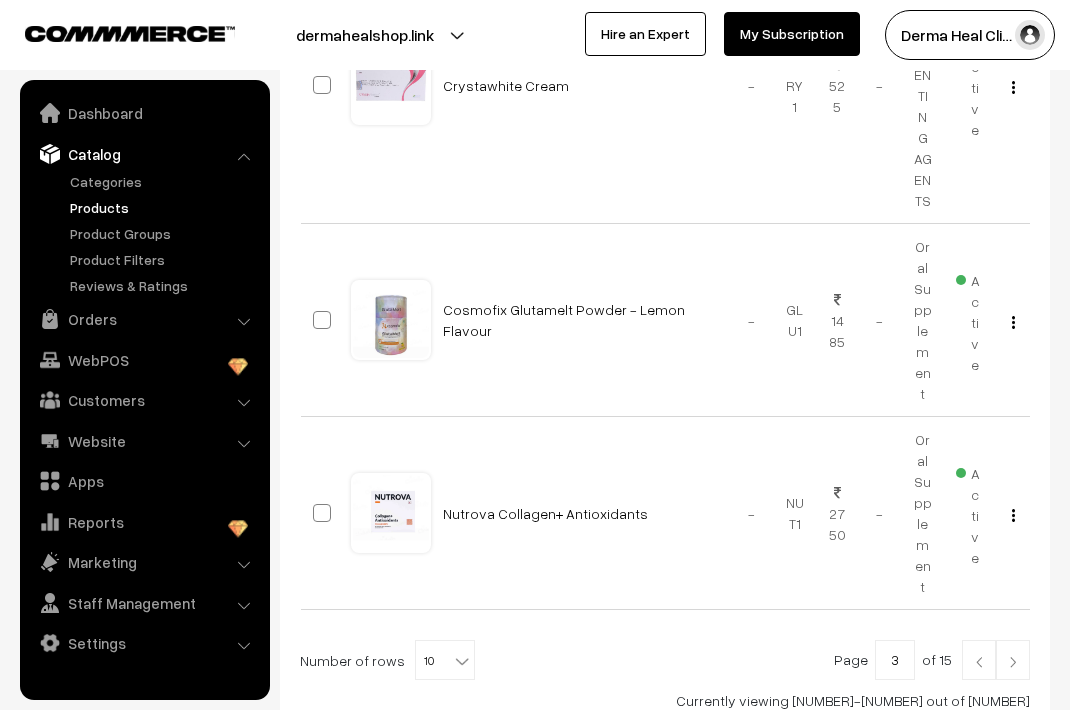scroll, scrollTop: 1560, scrollLeft: 0, axis: vertical 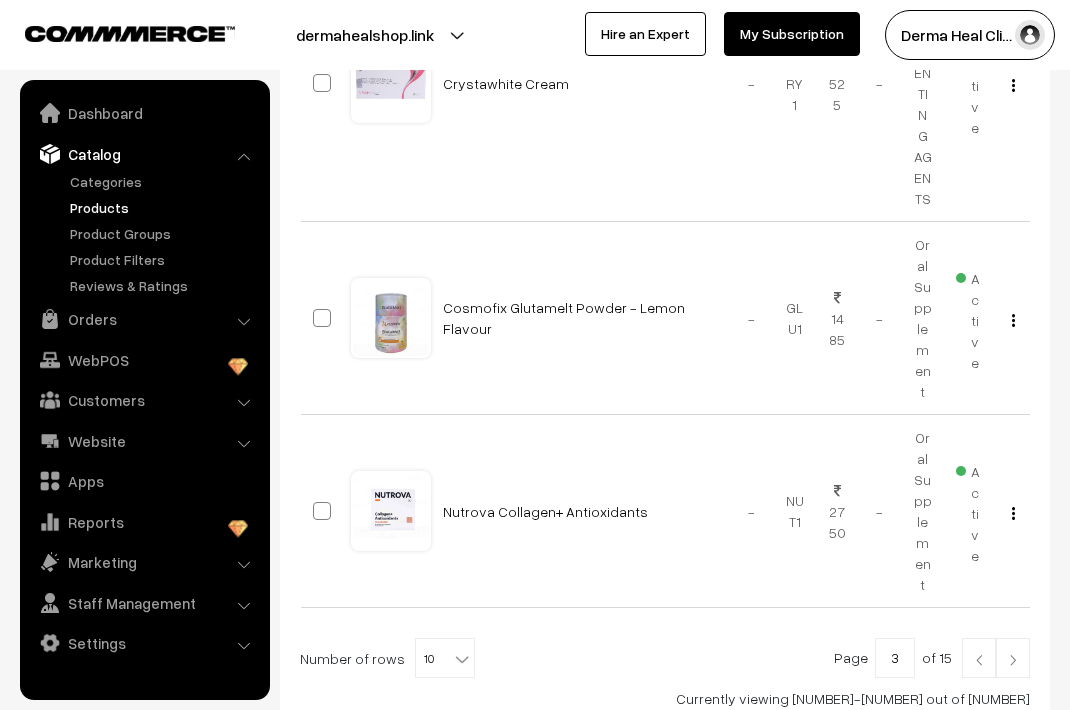 click at bounding box center (1013, 660) 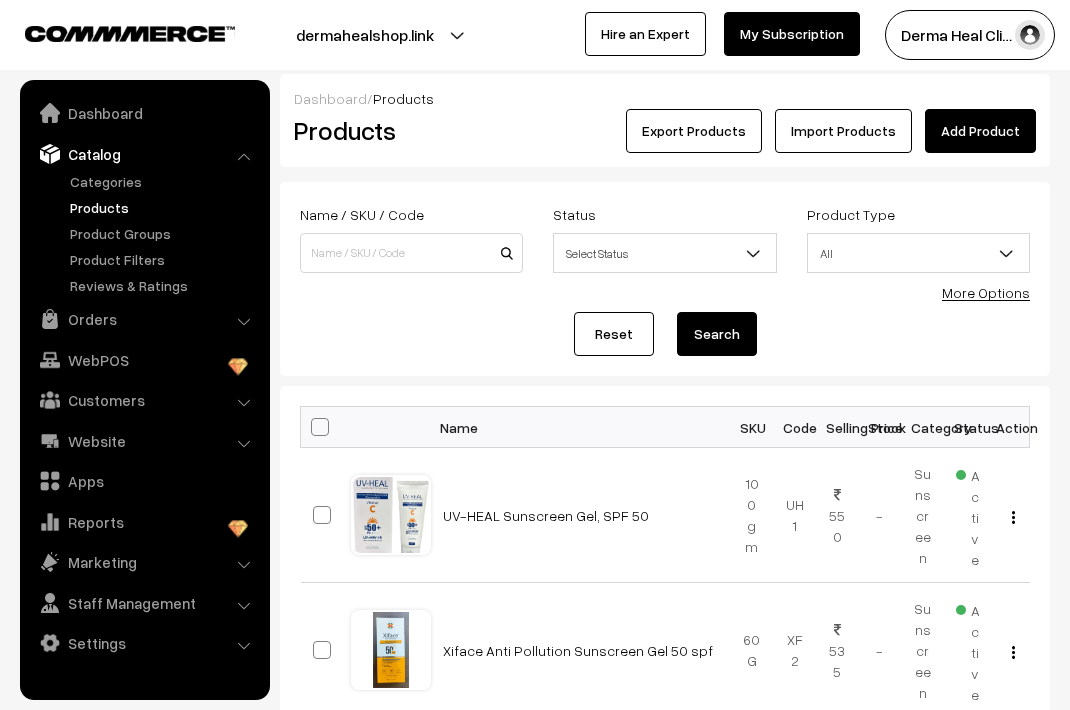 scroll, scrollTop: 0, scrollLeft: 0, axis: both 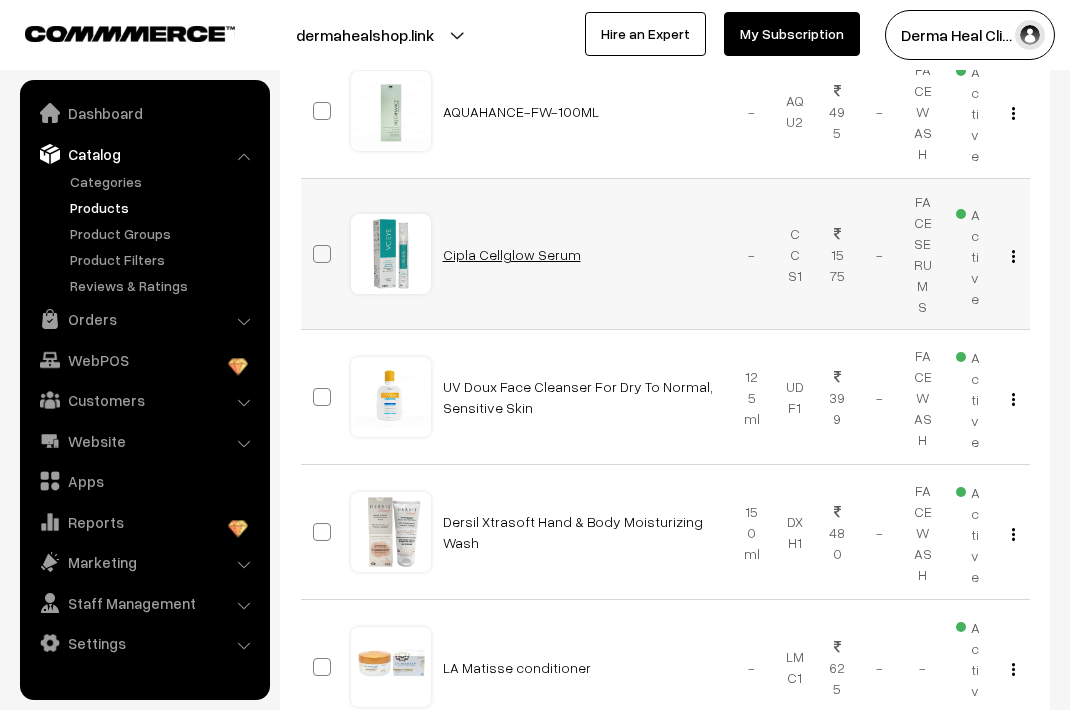 click on "Cipla Cellglow Serum" at bounding box center (512, 254) 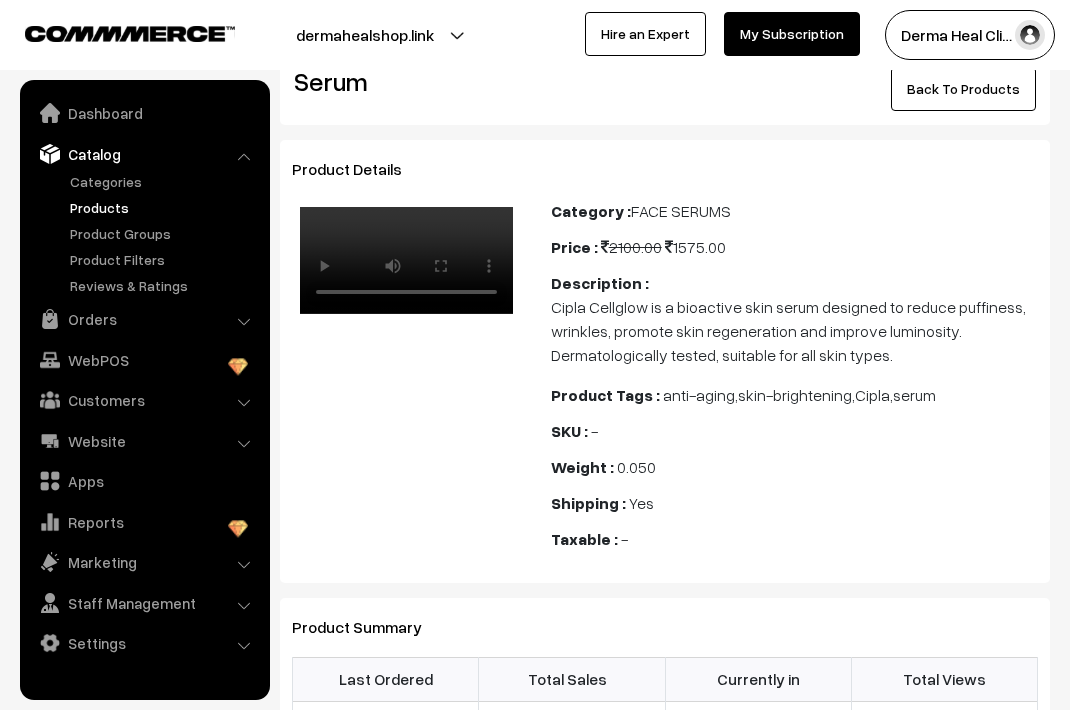 scroll, scrollTop: 88, scrollLeft: 0, axis: vertical 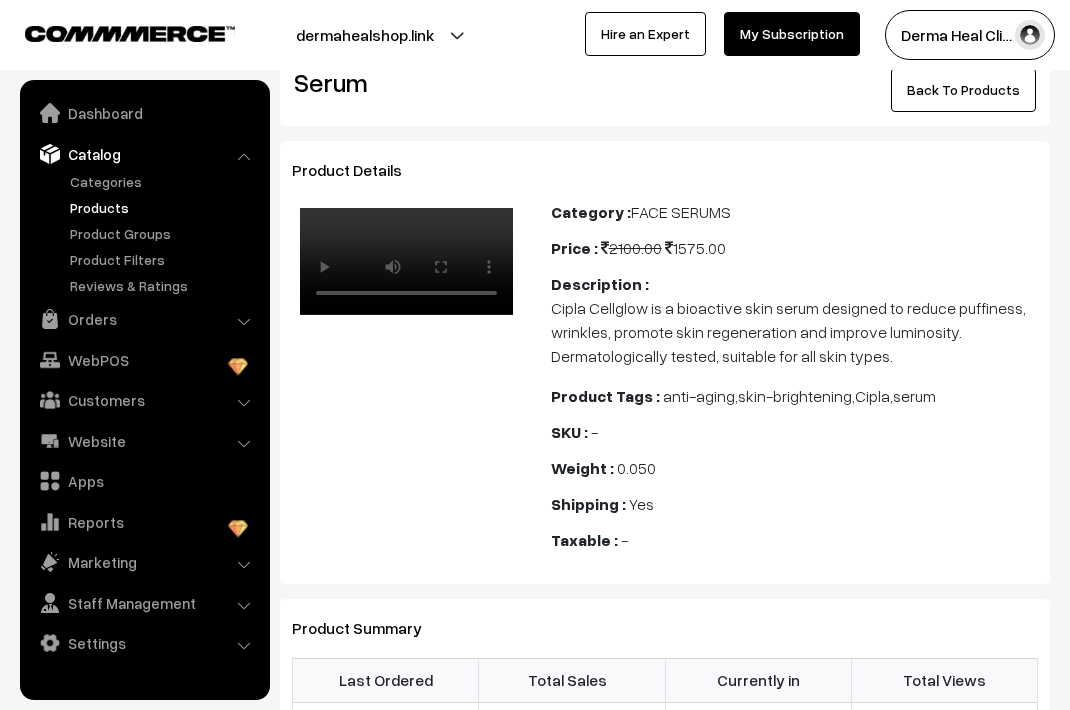 click on "Previous" at bounding box center (330, 264) 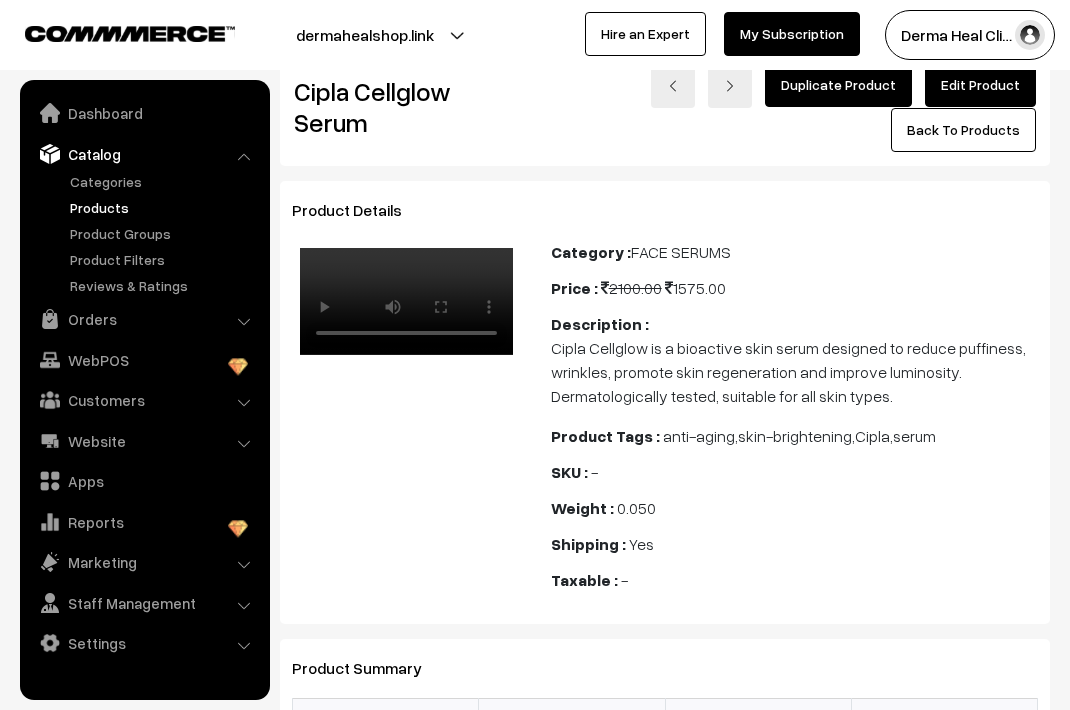 click on "Cipla Cellglow Serum" at bounding box center (407, 107) 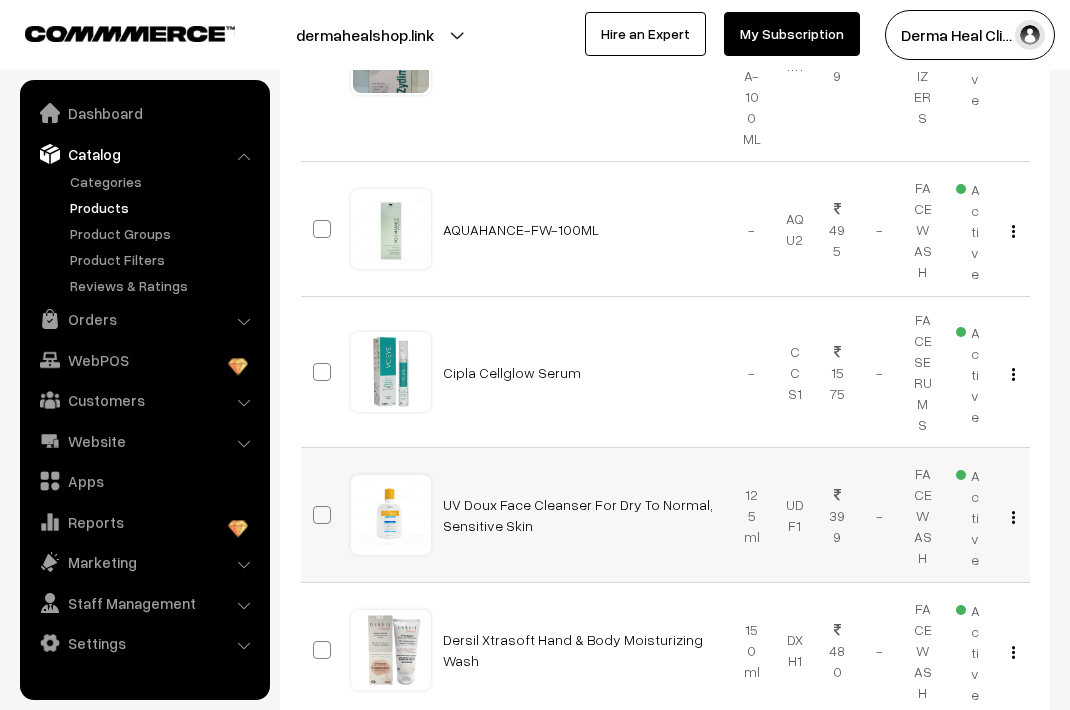 scroll, scrollTop: 1053, scrollLeft: 0, axis: vertical 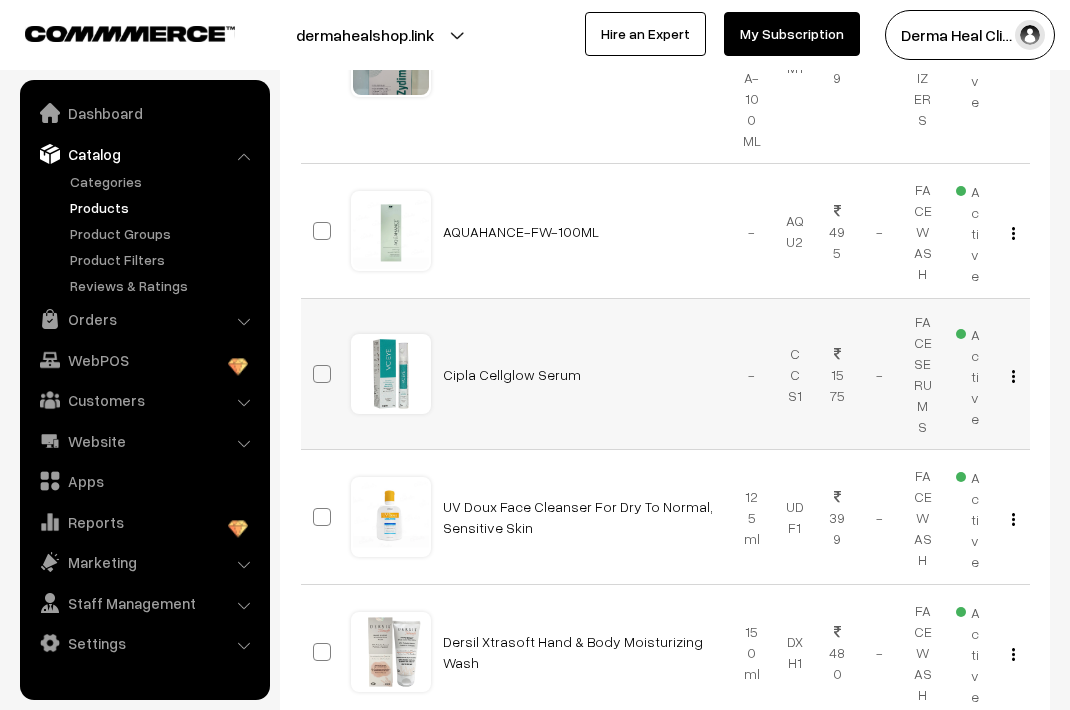 click on "Cipla Cellglow Serum" at bounding box center (581, 374) 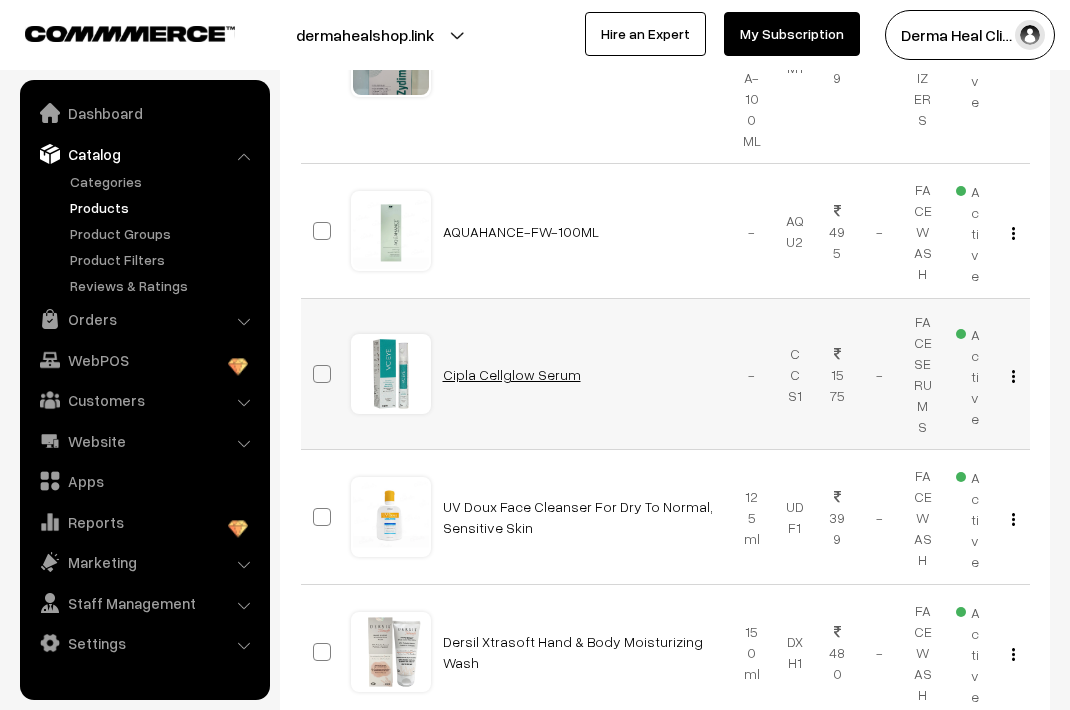 click on "Cipla Cellglow Serum" at bounding box center (512, 374) 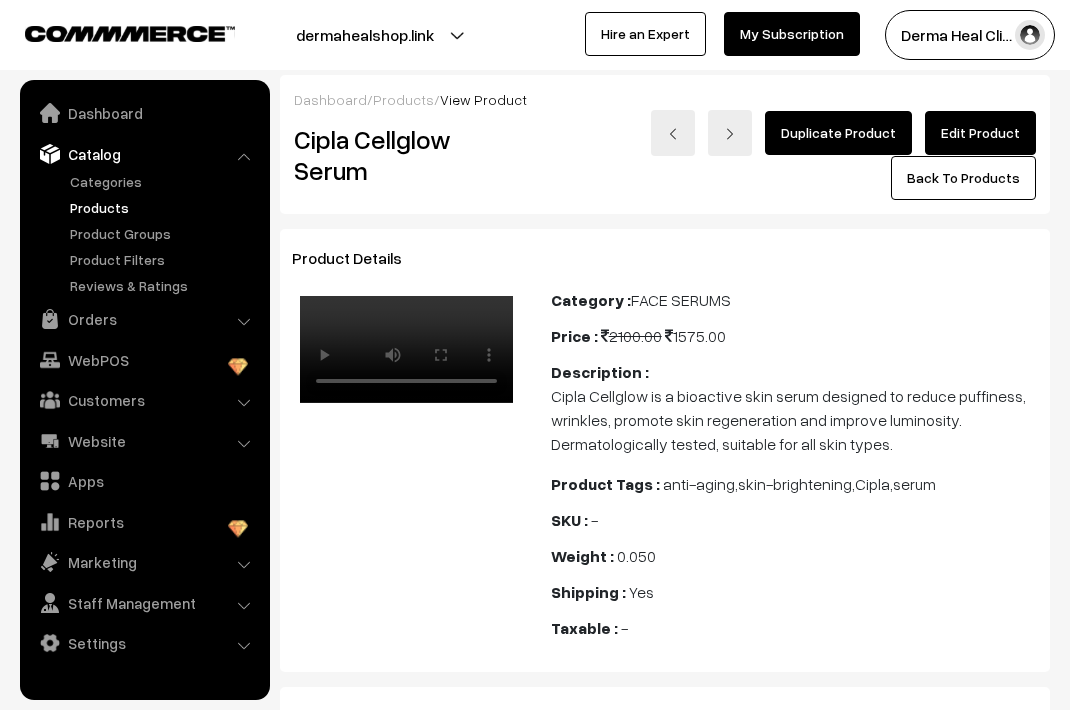 scroll, scrollTop: 0, scrollLeft: 0, axis: both 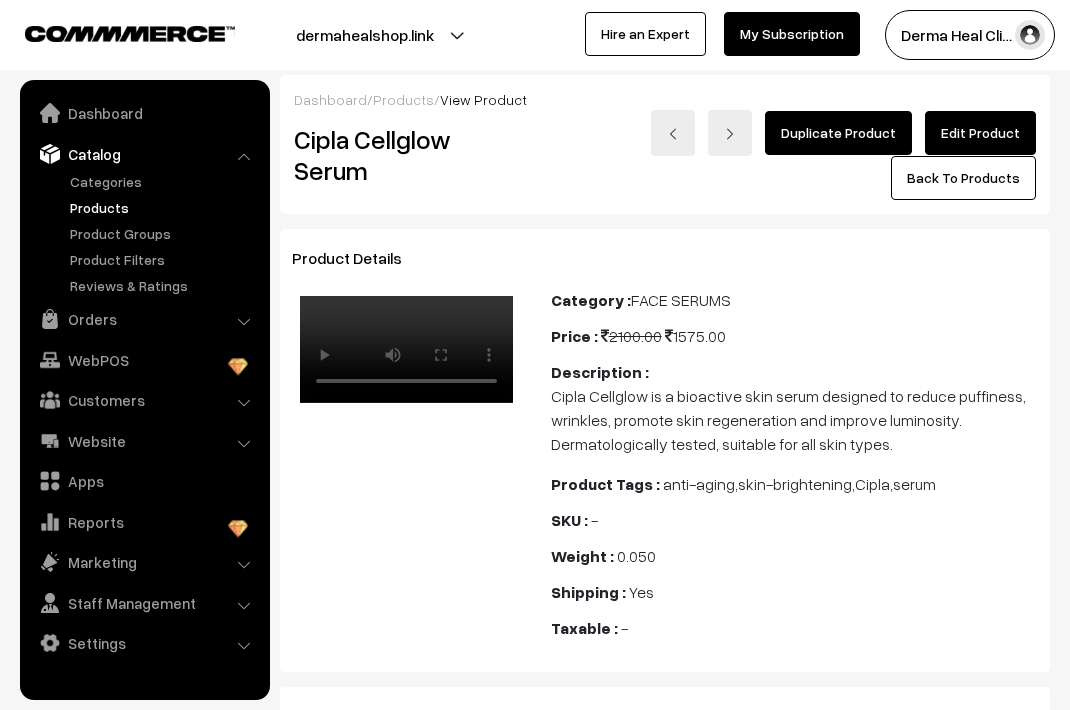 click on "Cipla Cellglow is a bioactive skin serum designed to reduce puffiness, wrinkles, promote skin regeneration and improve luminosity. Dermatologically tested, suitable for all skin types." at bounding box center [794, 420] 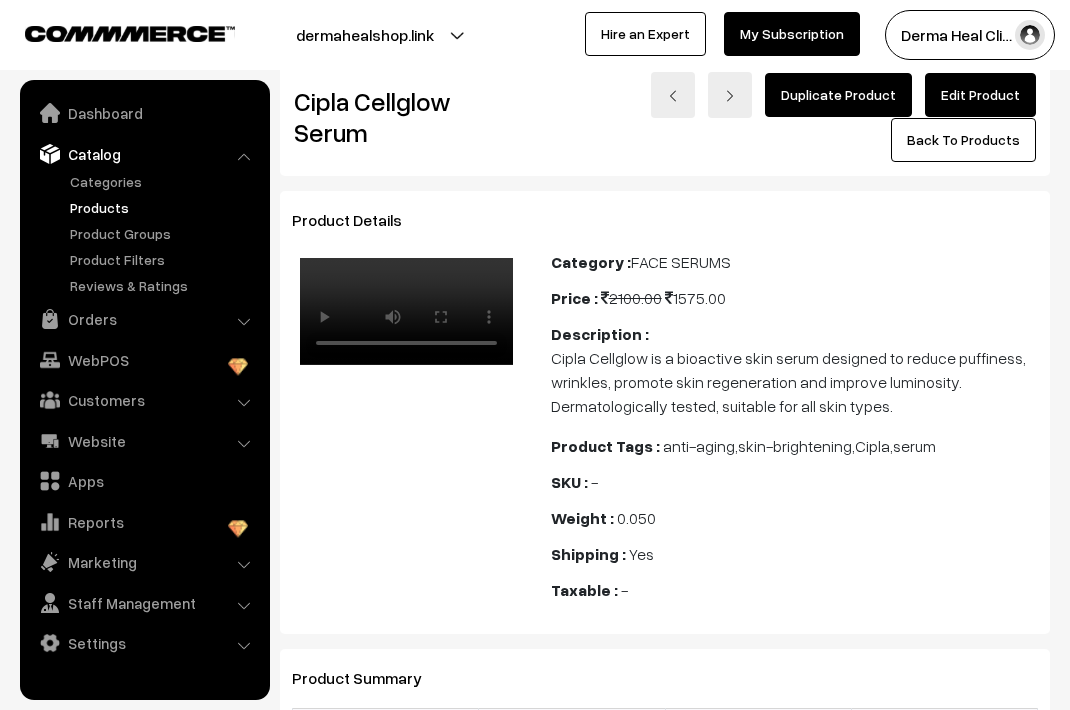 scroll, scrollTop: 8, scrollLeft: 0, axis: vertical 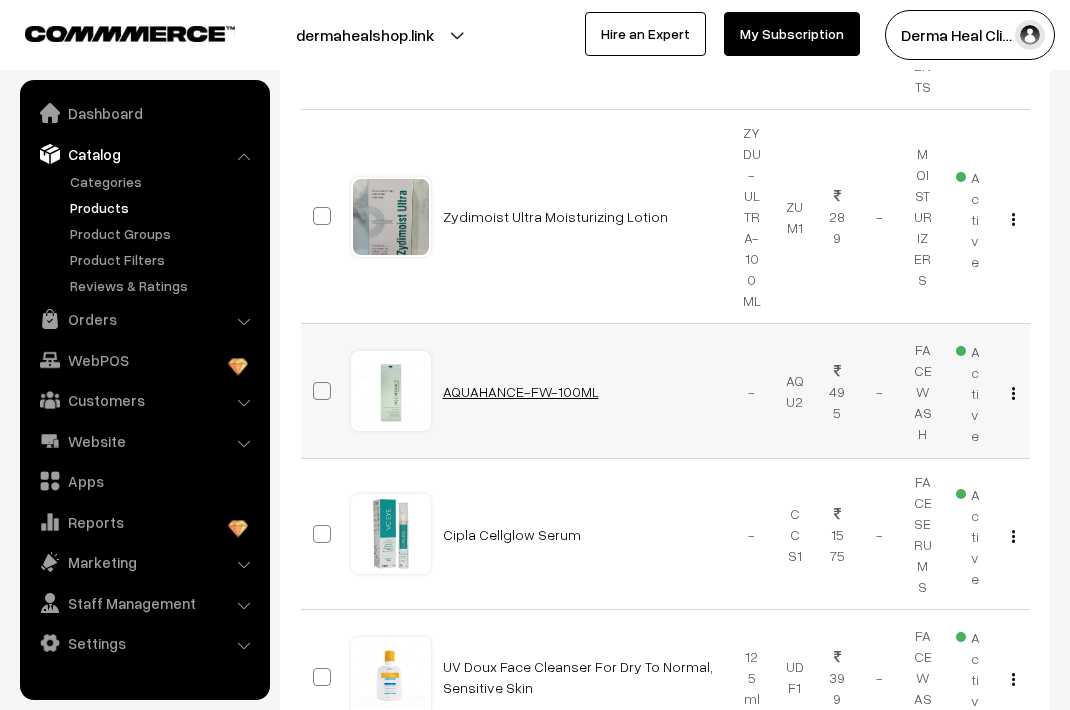 click on "AQUAHANCE-FW-100ML" at bounding box center [521, 391] 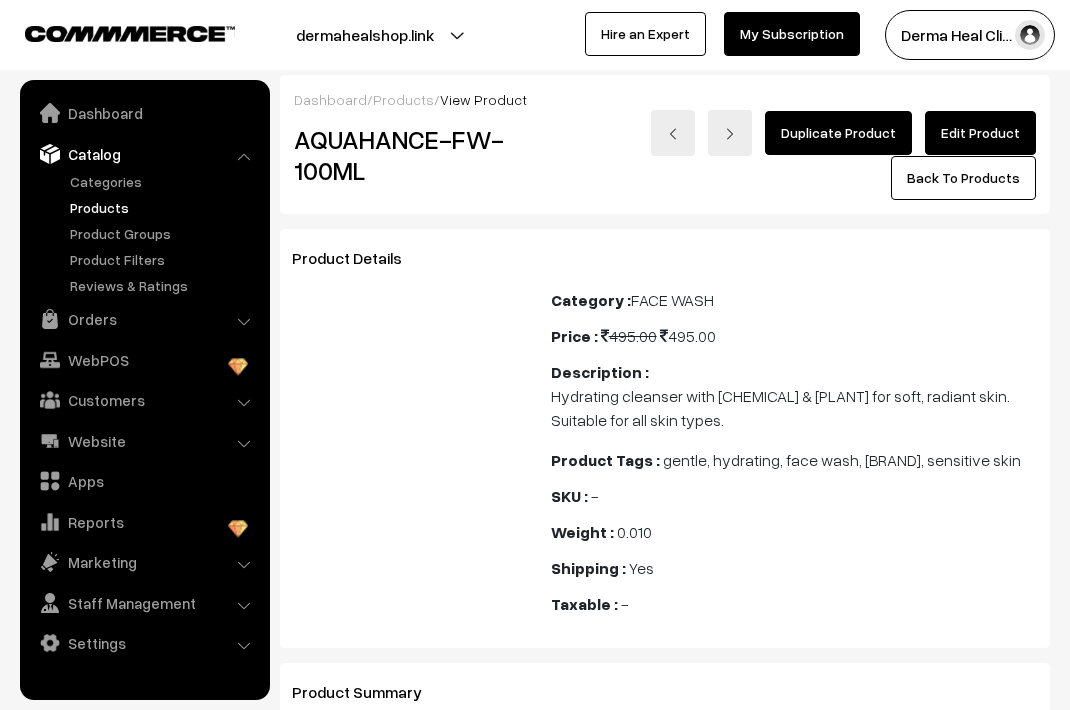 scroll, scrollTop: 0, scrollLeft: 0, axis: both 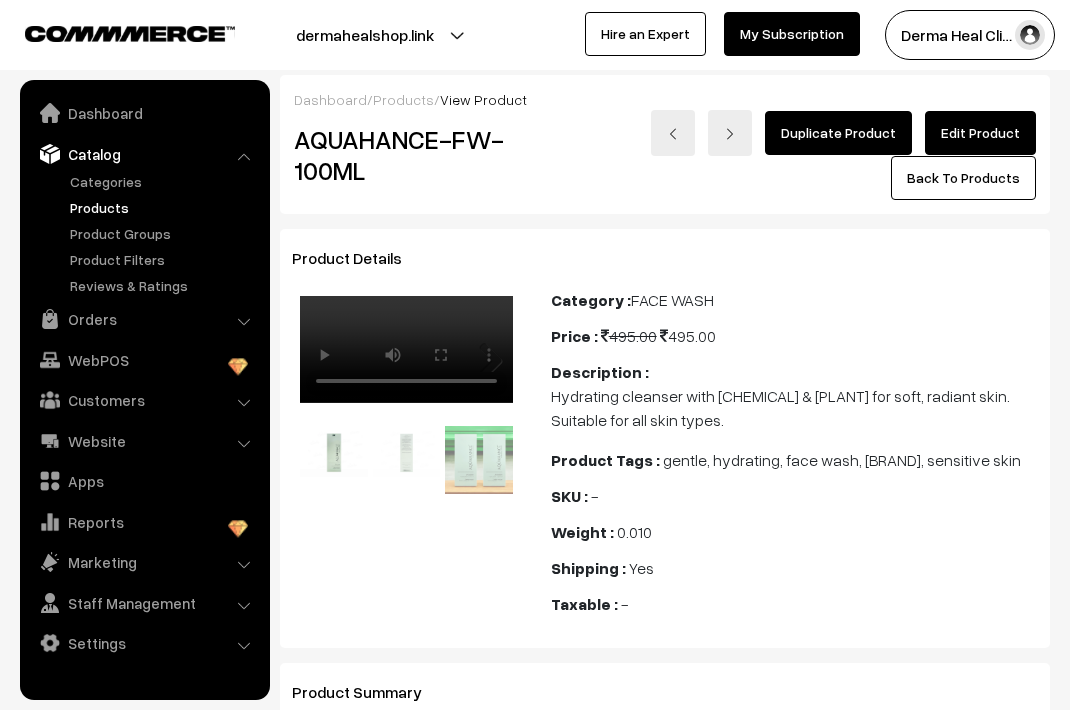 click on "Next" at bounding box center [483, 460] 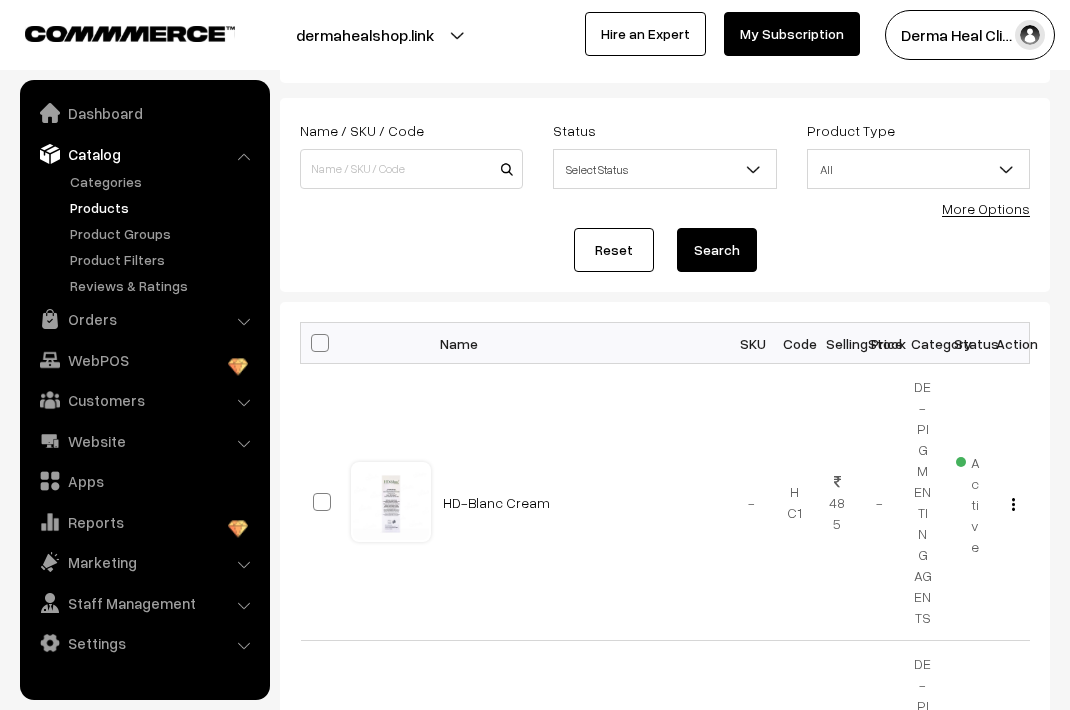 scroll, scrollTop: 120, scrollLeft: 0, axis: vertical 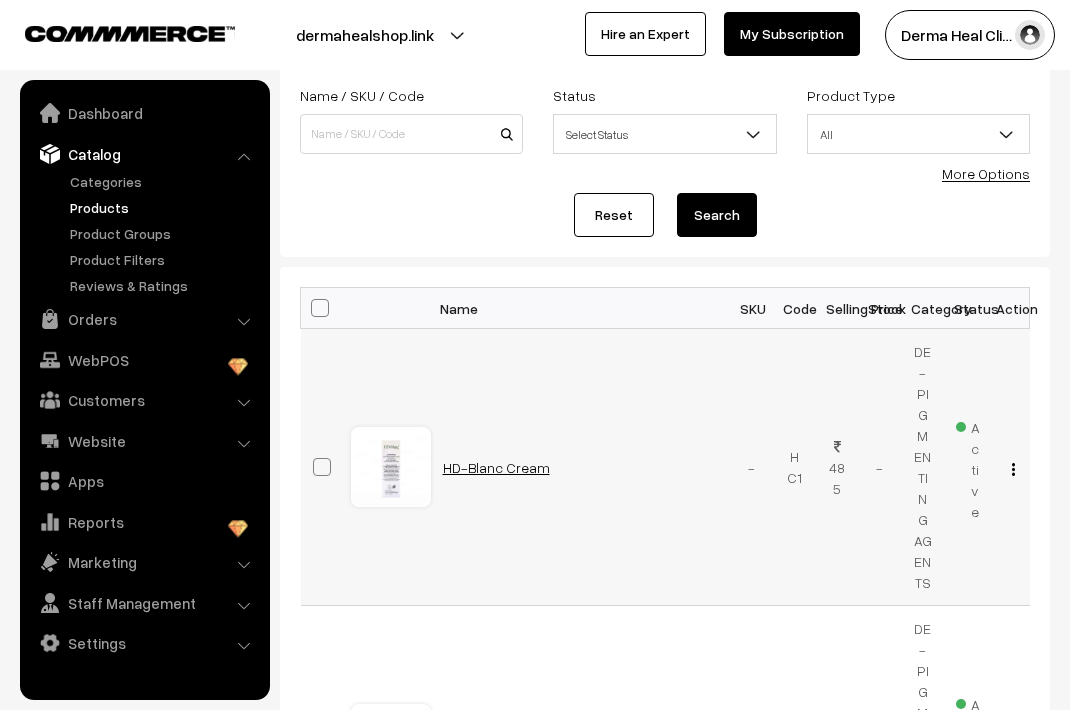 click on "HD-Blanc Cream" at bounding box center (496, 467) 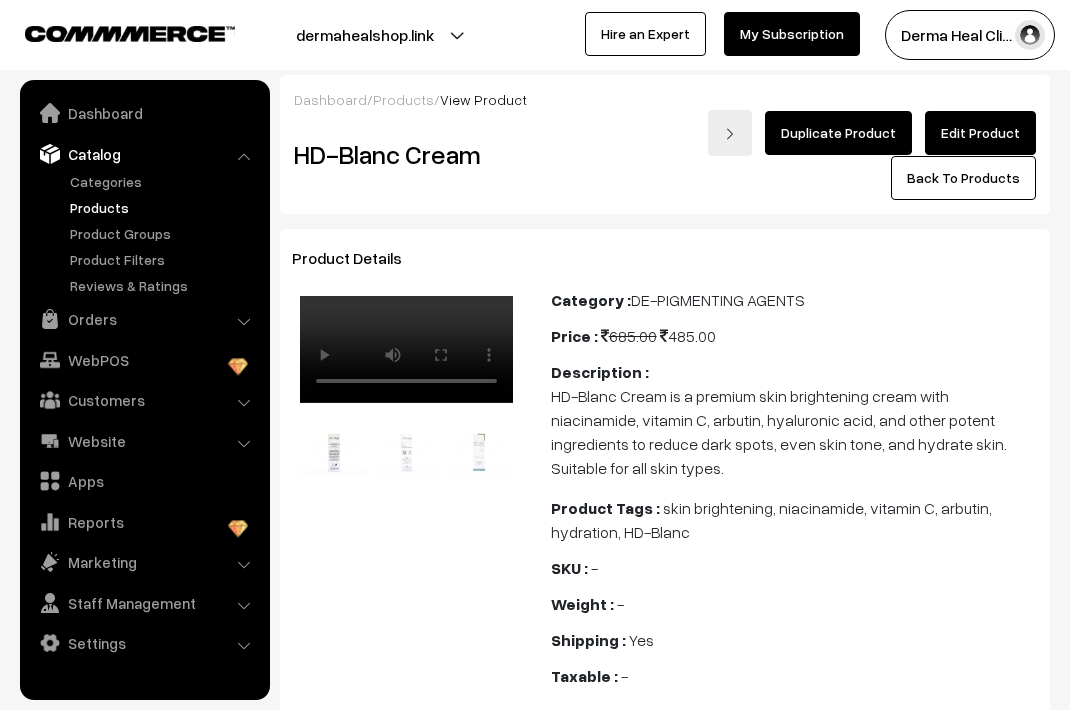 scroll, scrollTop: 0, scrollLeft: 0, axis: both 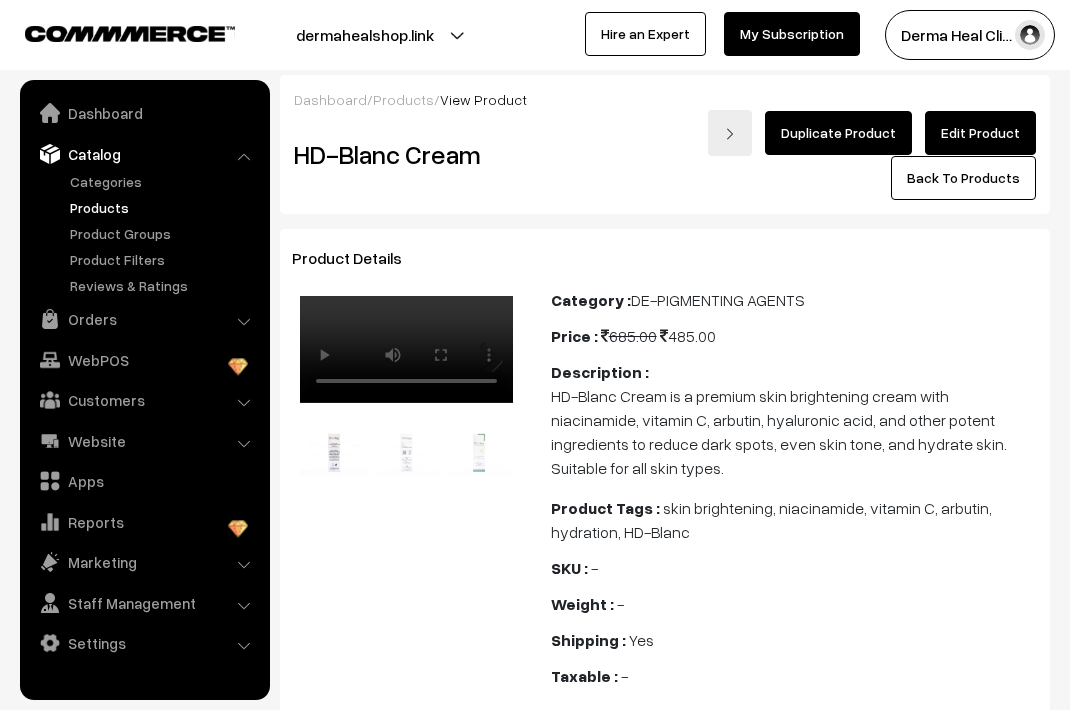 click on "Previous" at bounding box center (330, 452) 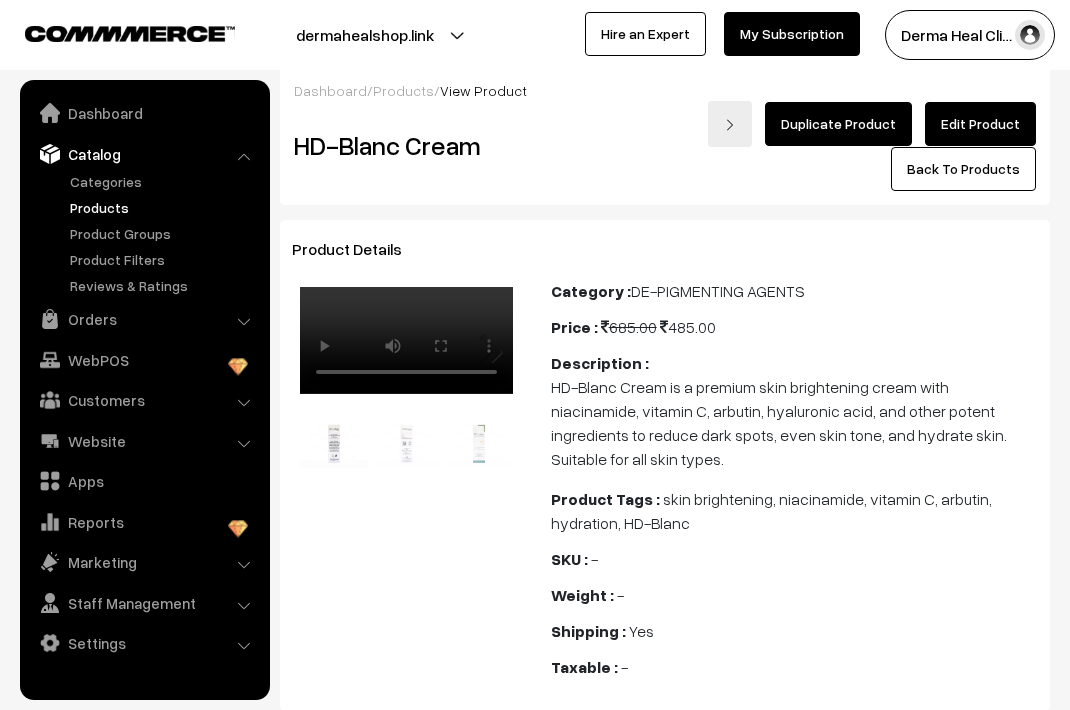 scroll, scrollTop: 0, scrollLeft: 0, axis: both 